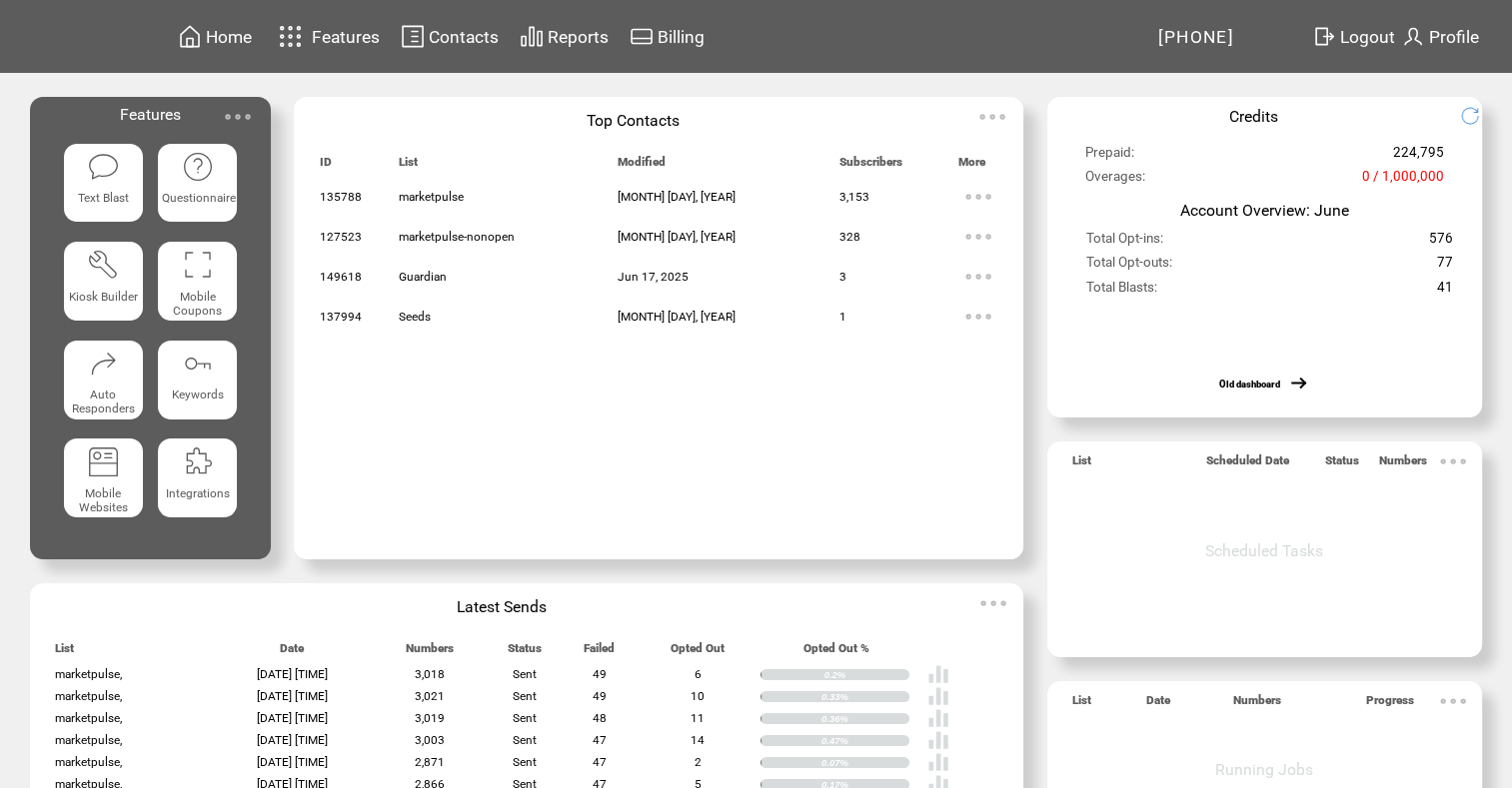 scroll, scrollTop: 0, scrollLeft: 0, axis: both 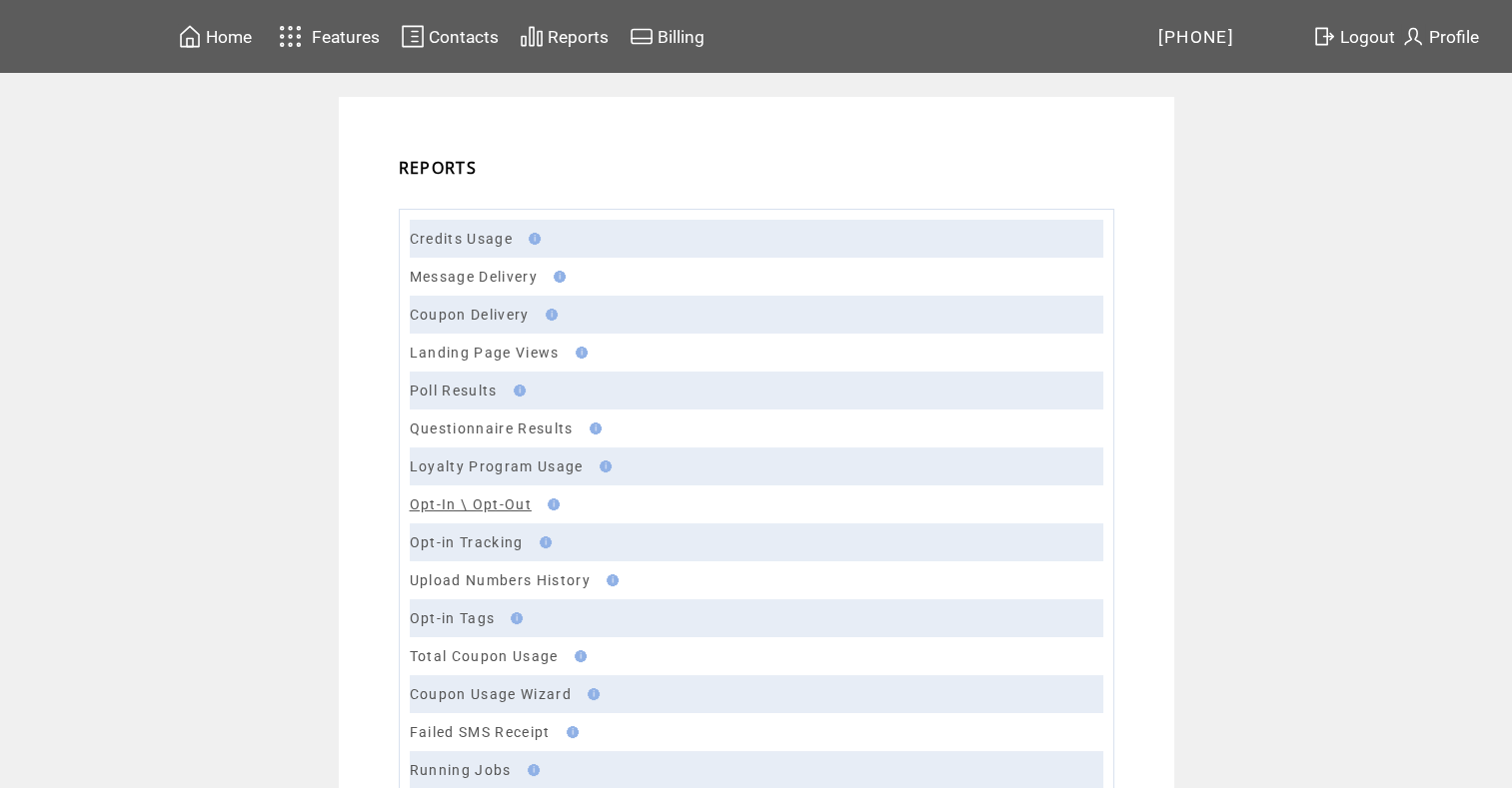 click on "Opt-In \ Opt-Out" at bounding box center [471, 504] 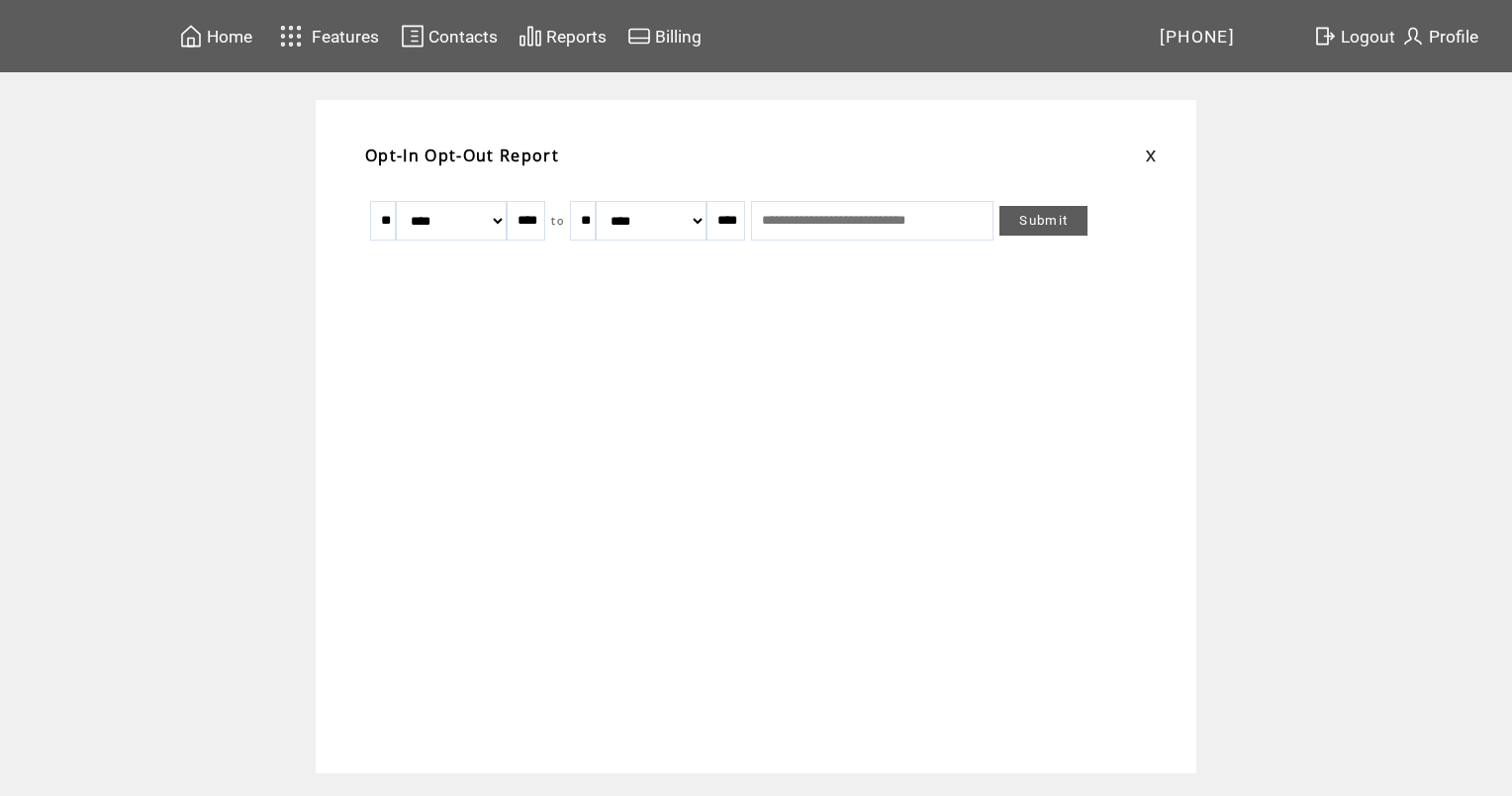 scroll, scrollTop: 0, scrollLeft: 0, axis: both 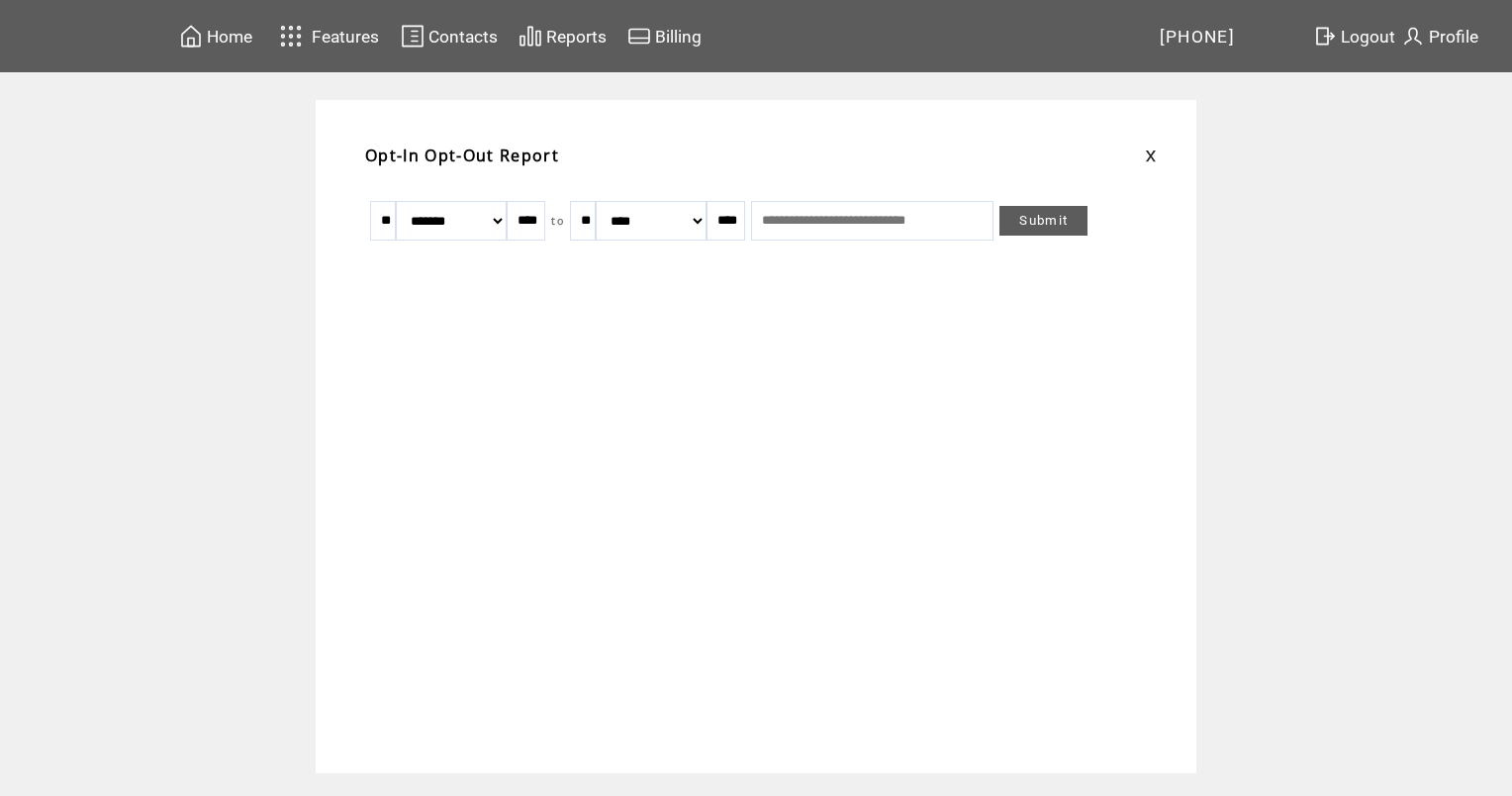 drag, startPoint x: 611, startPoint y: 209, endPoint x: 681, endPoint y: 249, distance: 80.6226 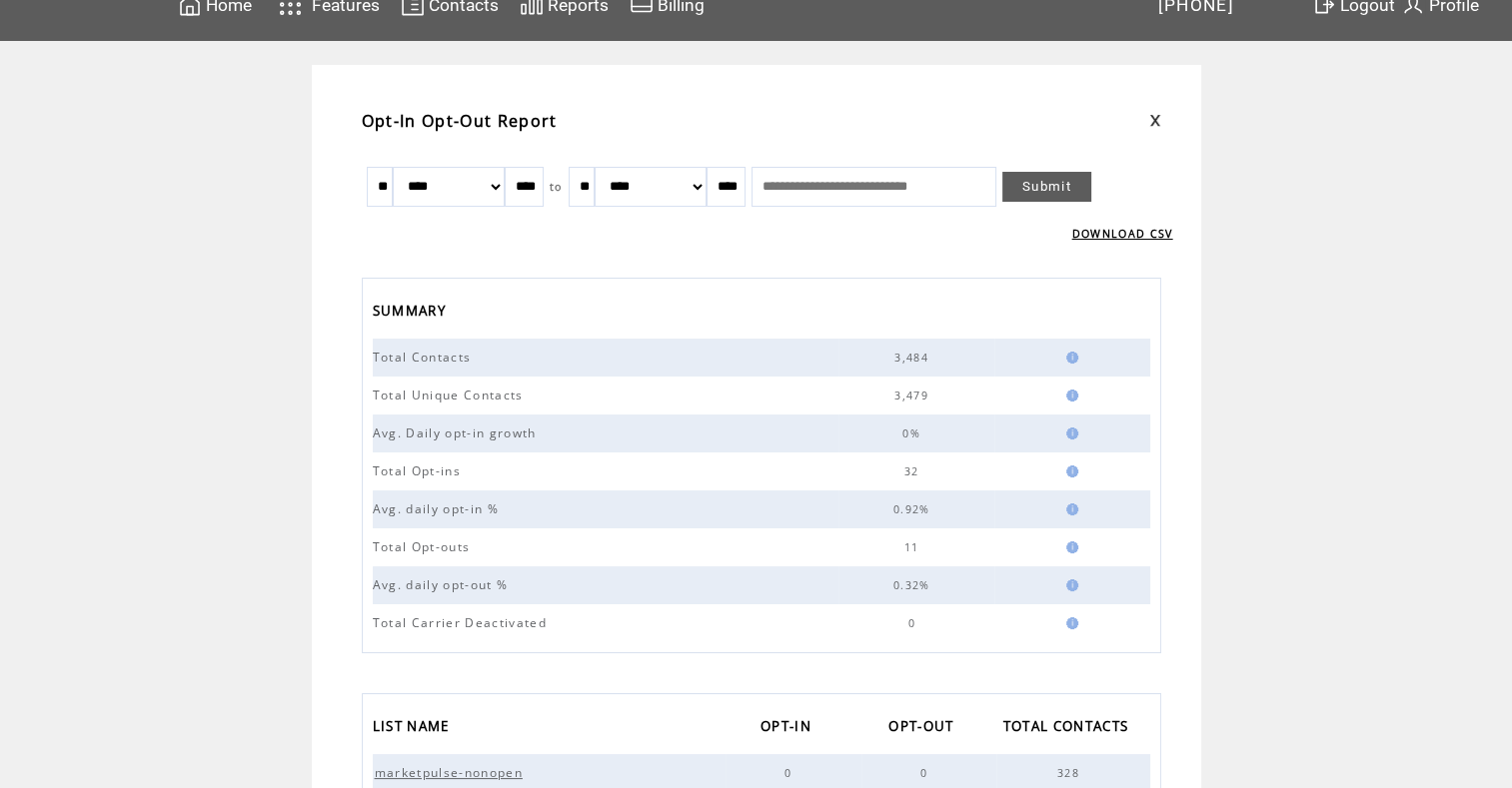 scroll, scrollTop: 0, scrollLeft: 0, axis: both 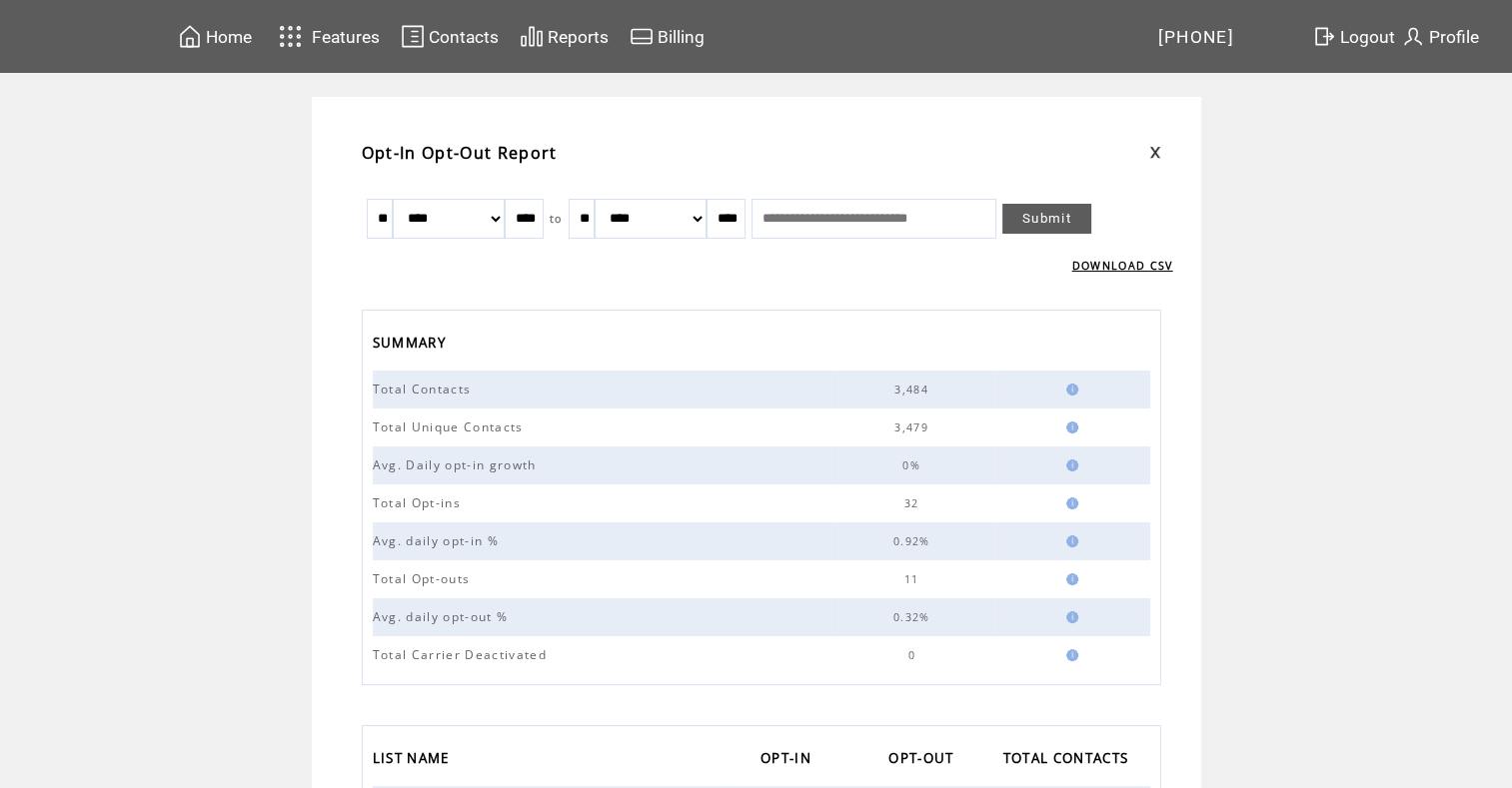 click on "Logout" at bounding box center [1367, 37] 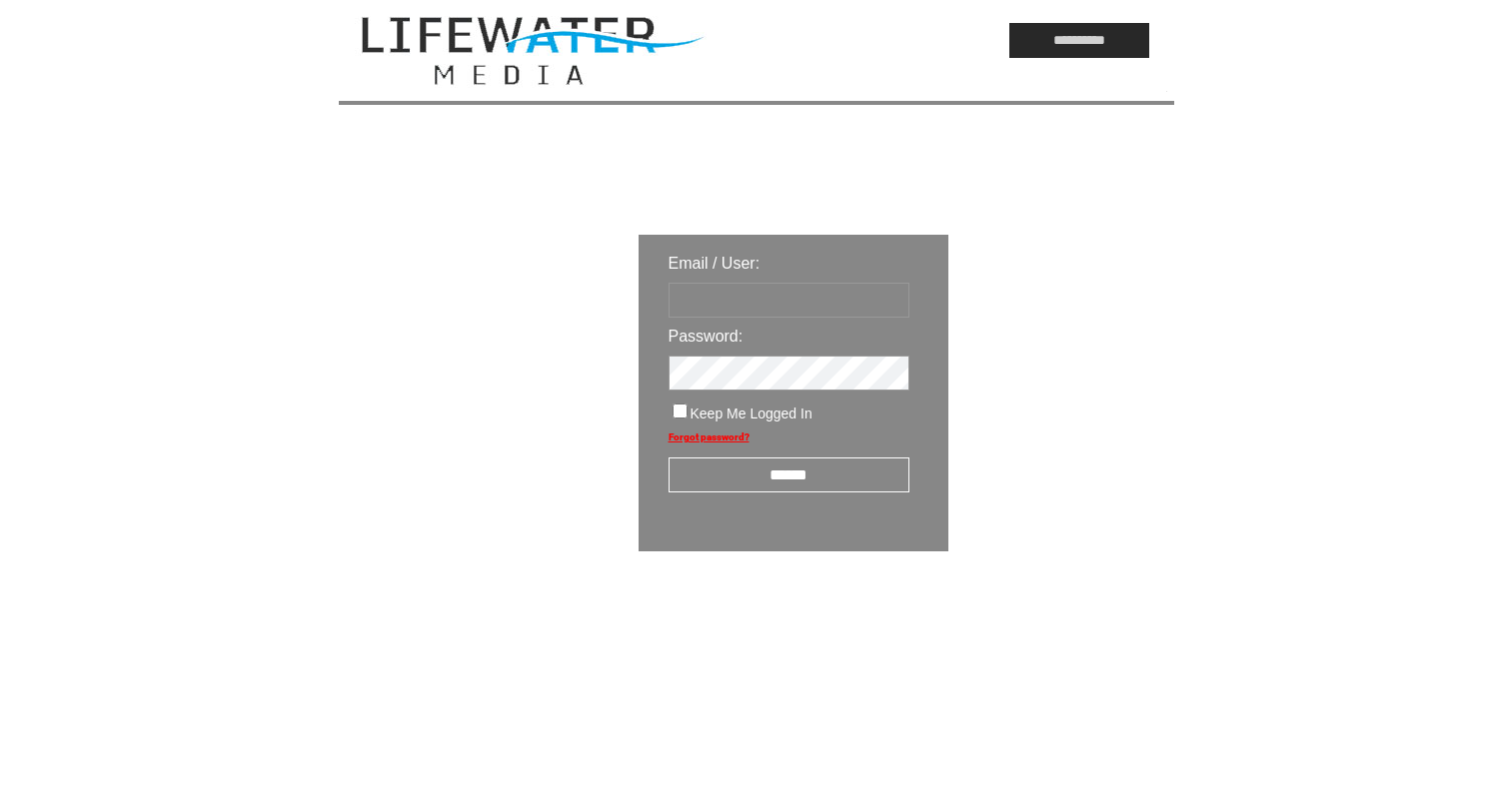 scroll, scrollTop: 0, scrollLeft: 0, axis: both 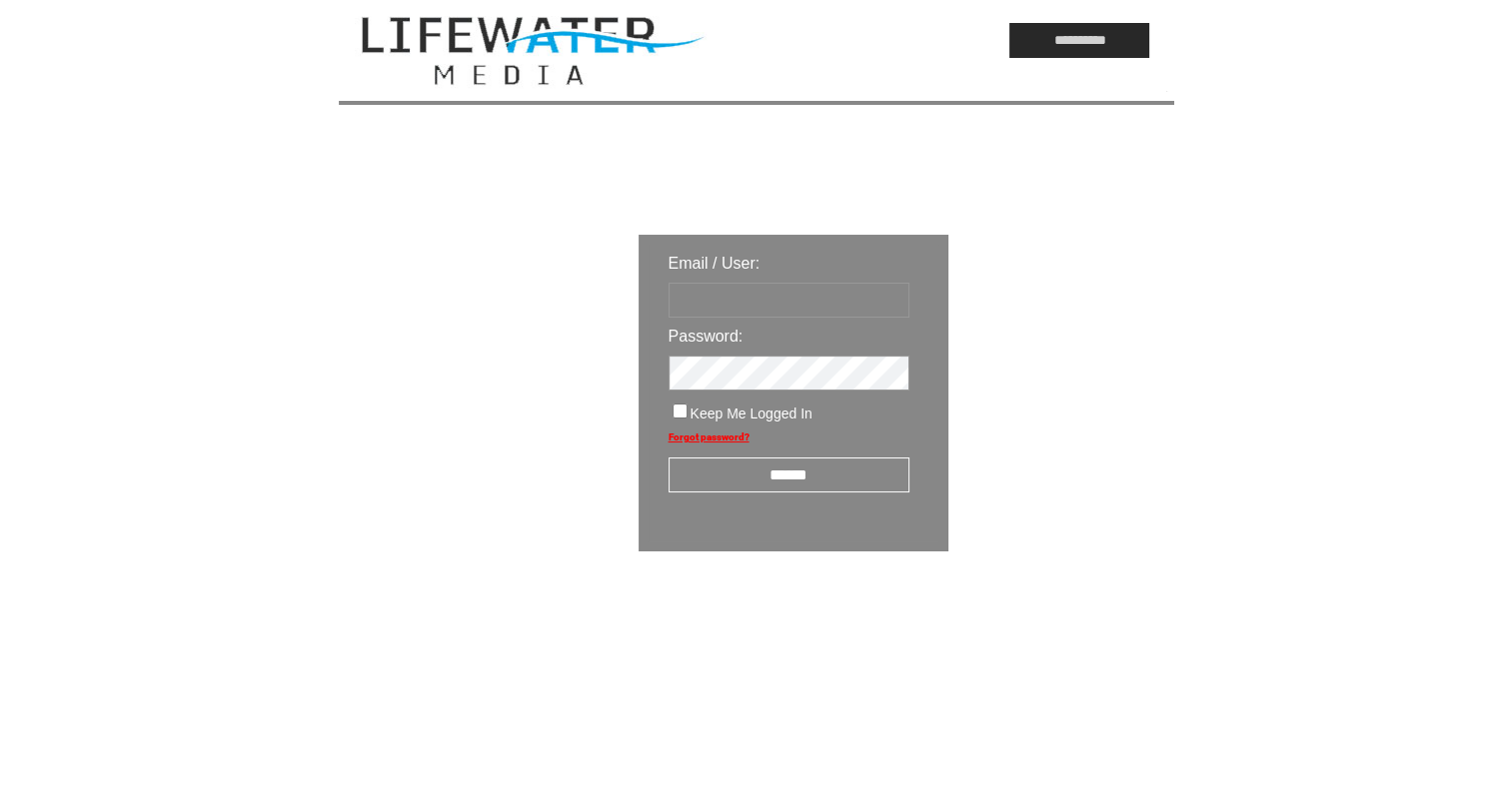 click at bounding box center (788, 300) 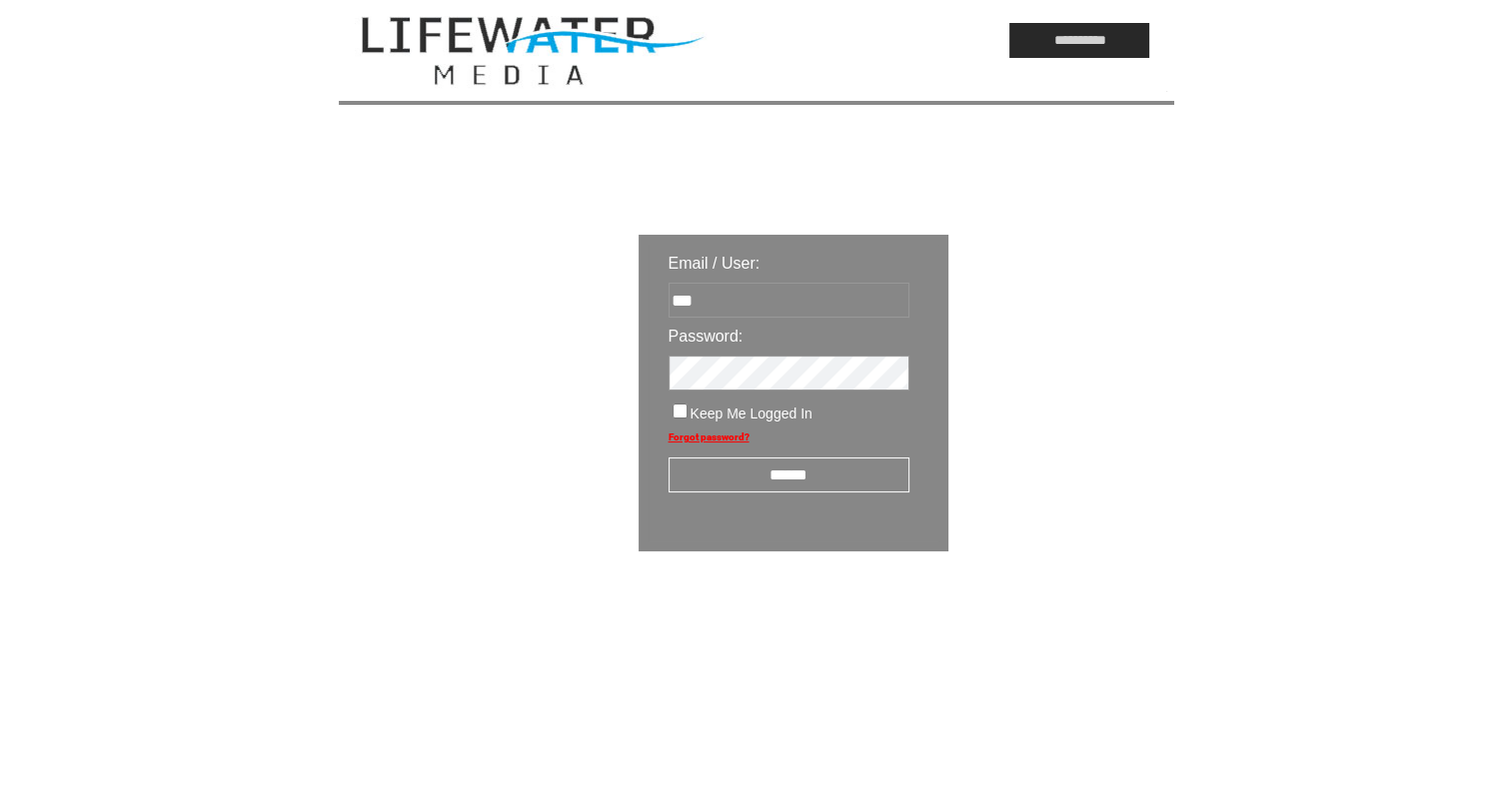 paste on "**********" 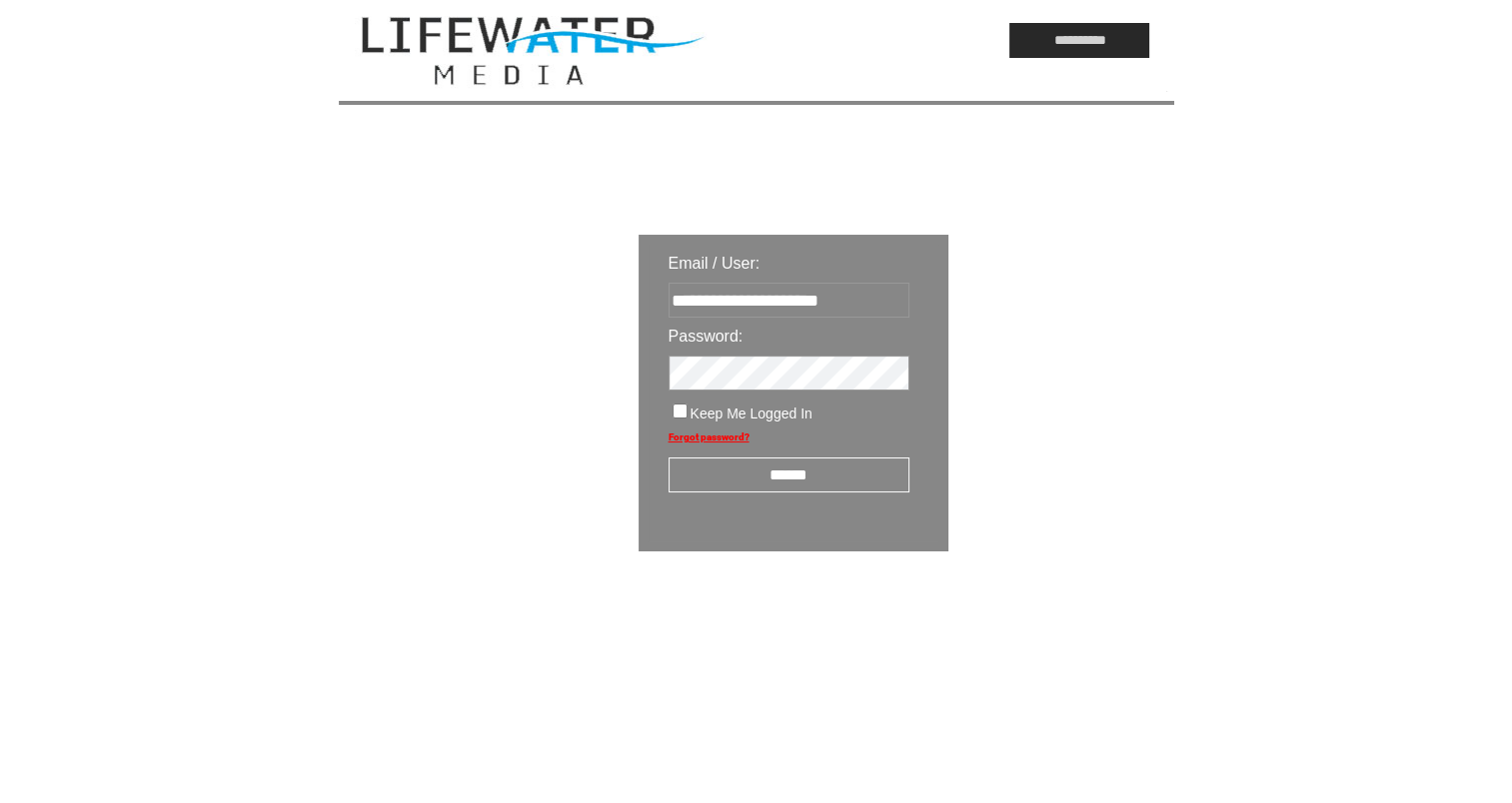 type on "**********" 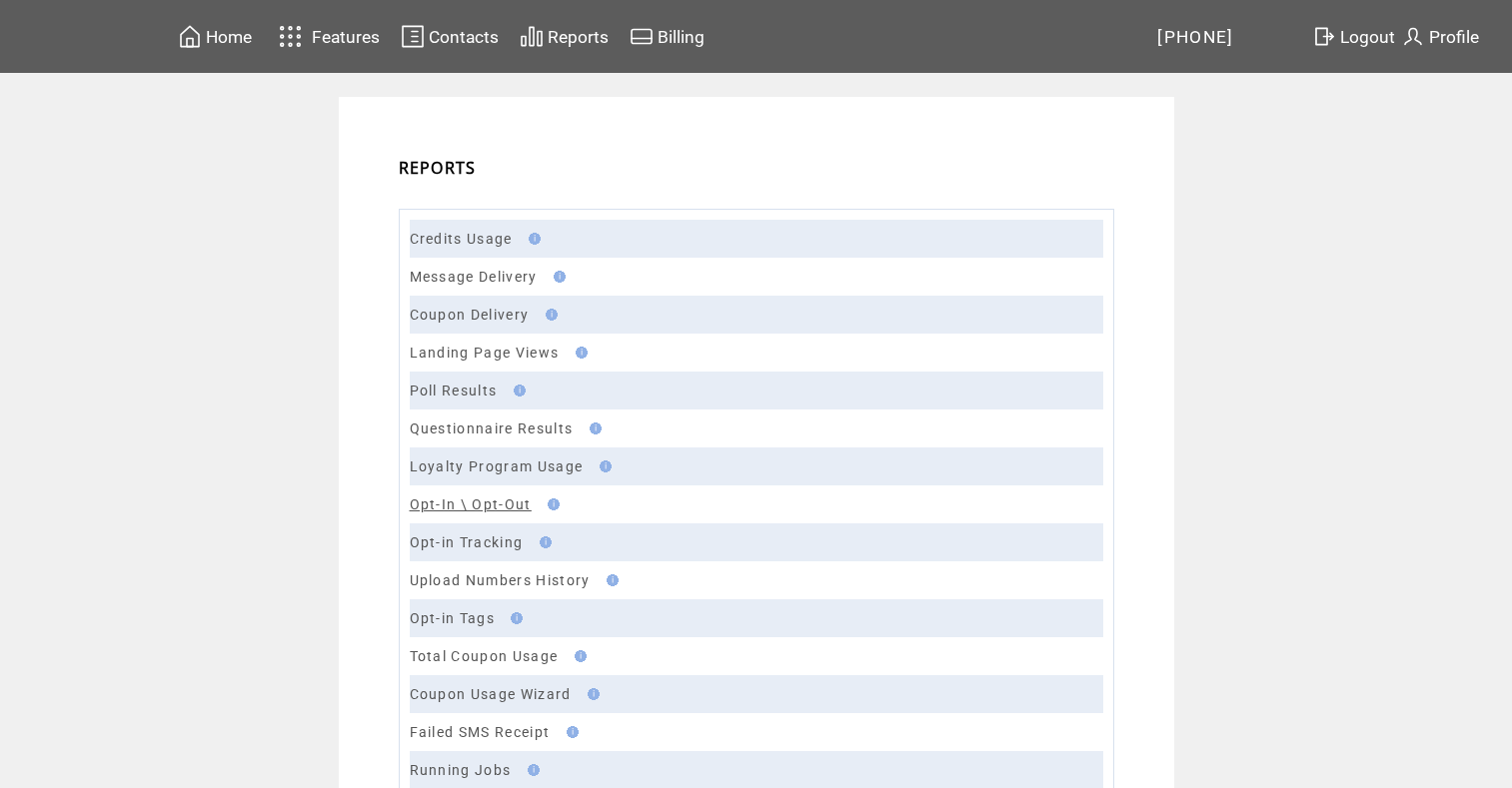 scroll, scrollTop: 0, scrollLeft: 0, axis: both 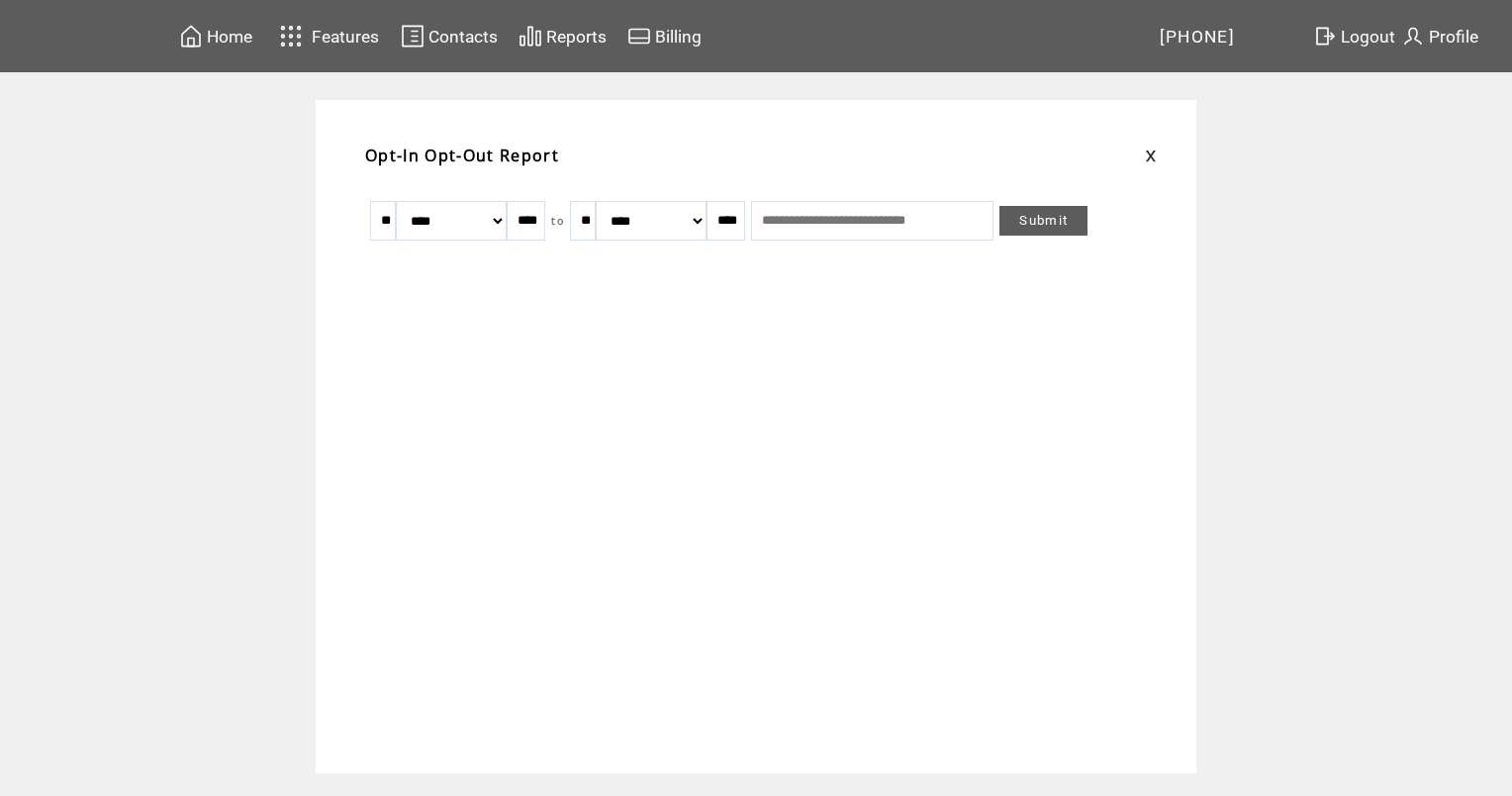 drag, startPoint x: 391, startPoint y: 214, endPoint x: 420, endPoint y: 233, distance: 34.669872 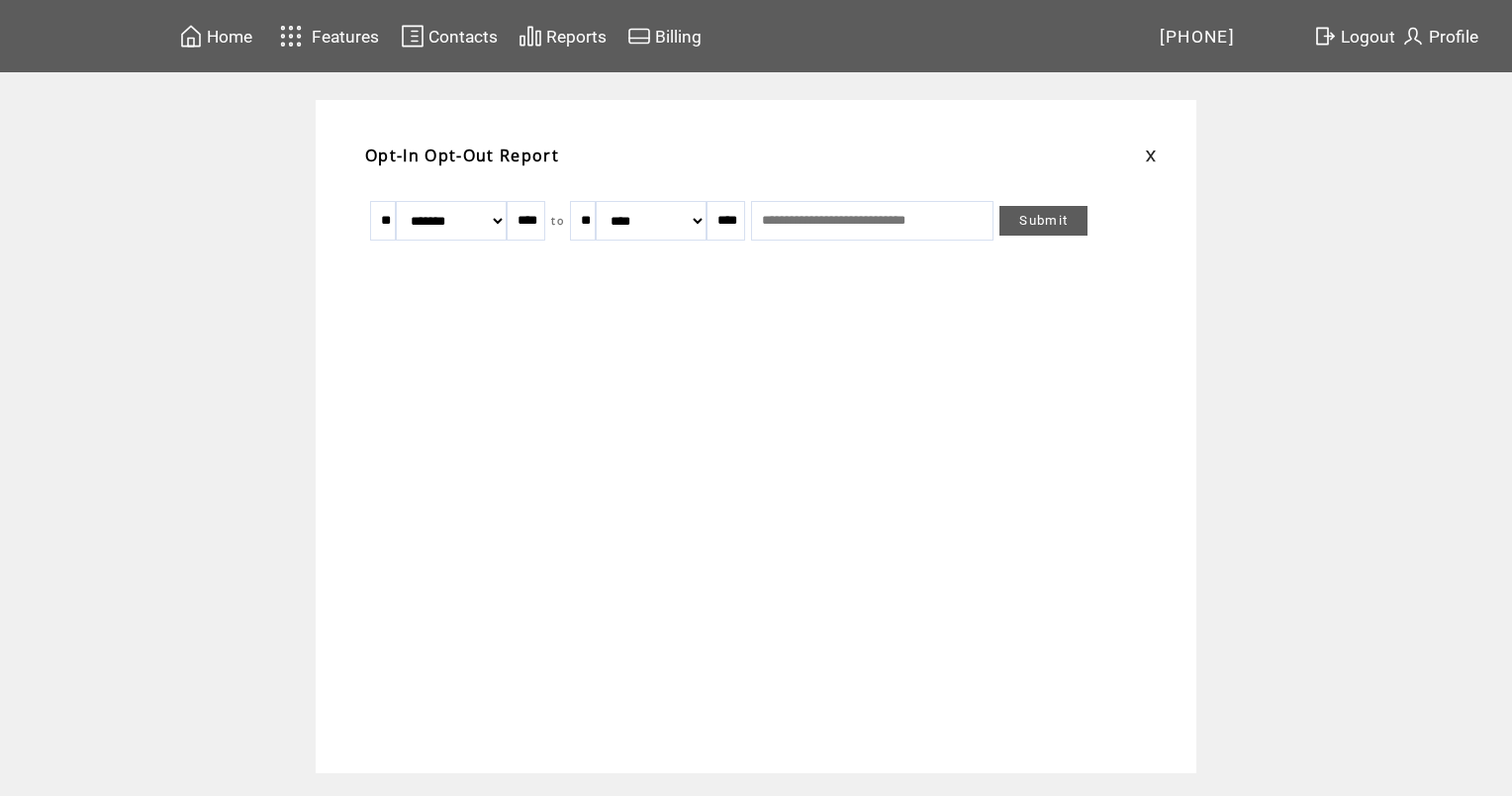 click on "**" at bounding box center [583, 221] 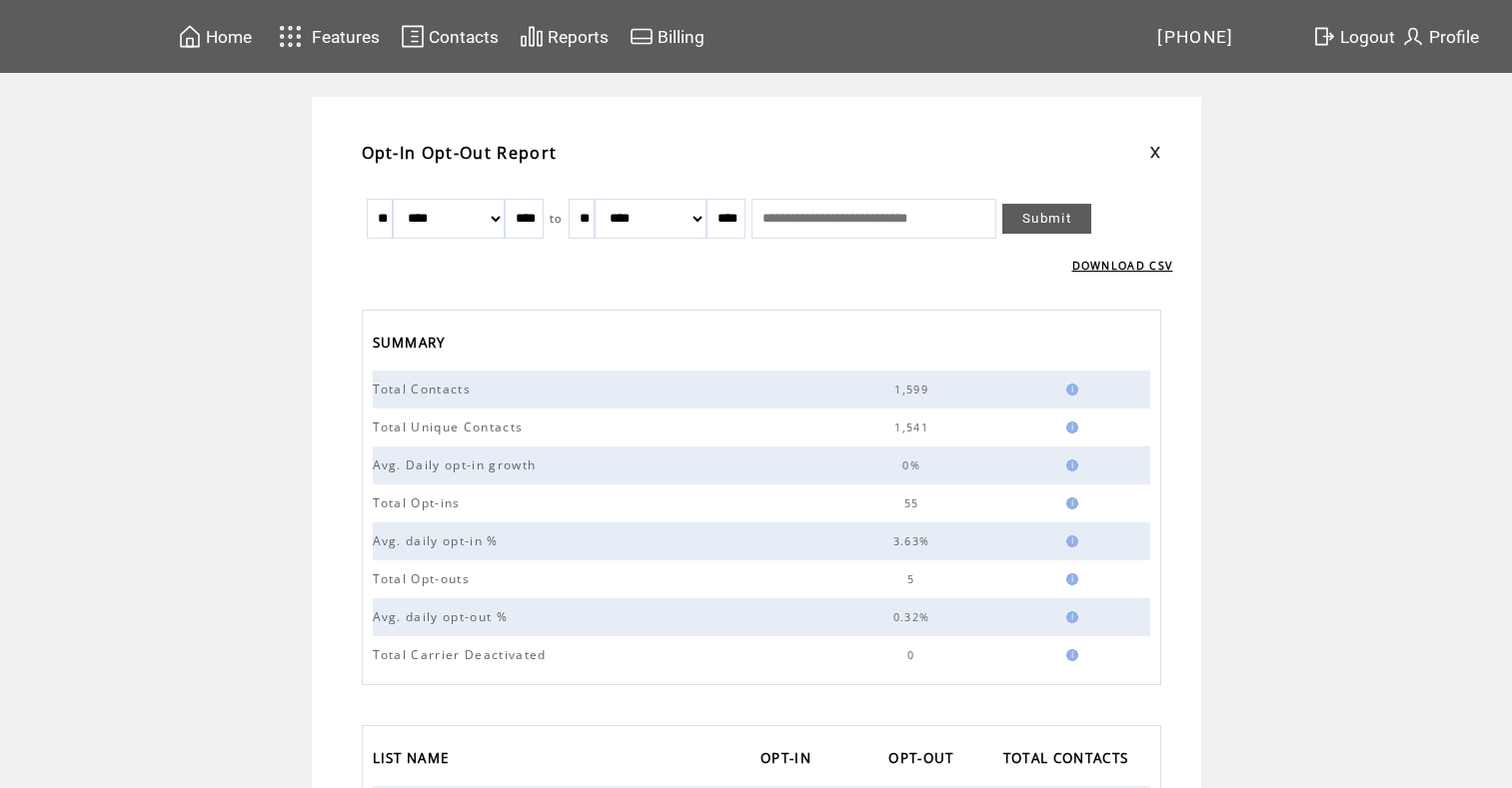 scroll, scrollTop: 192, scrollLeft: 0, axis: vertical 